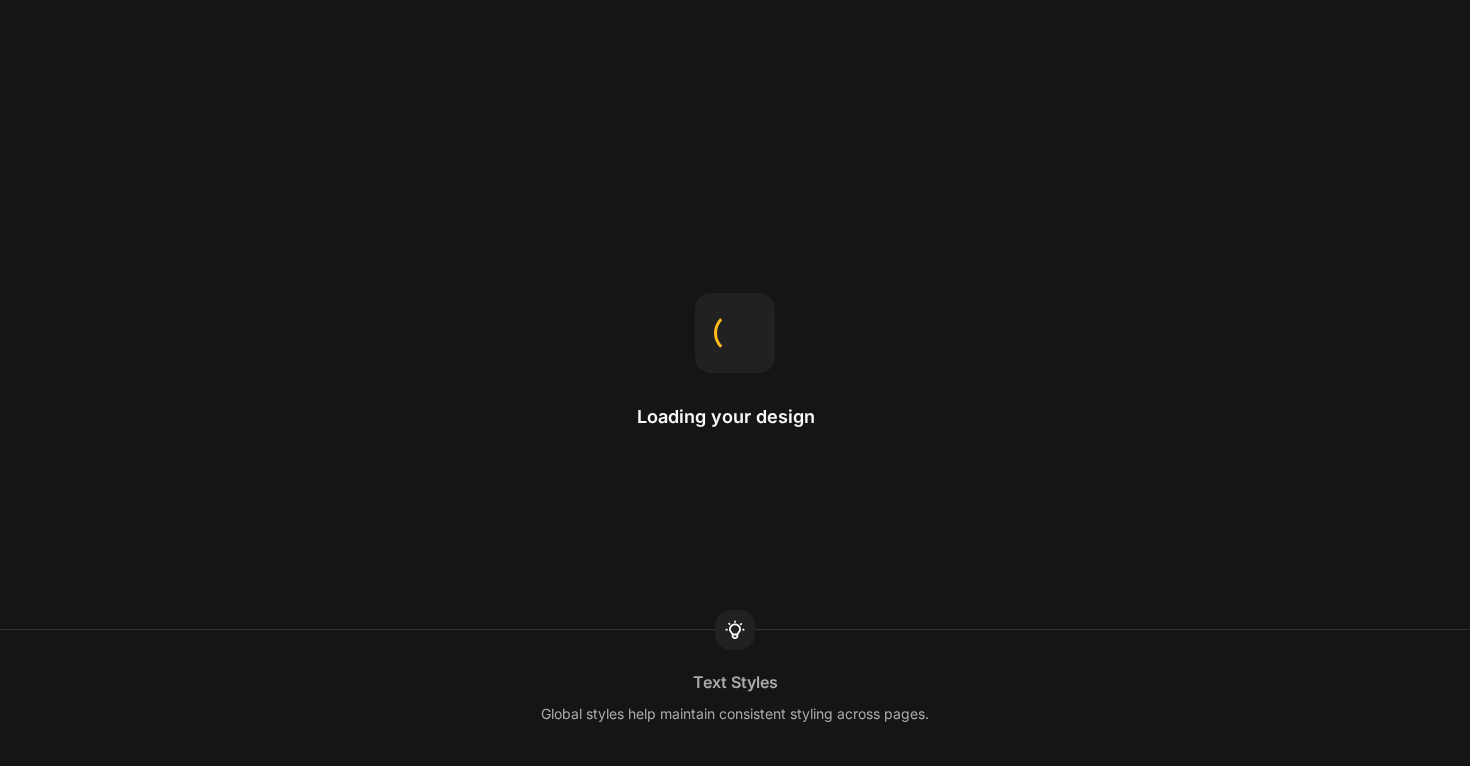 scroll, scrollTop: 0, scrollLeft: 0, axis: both 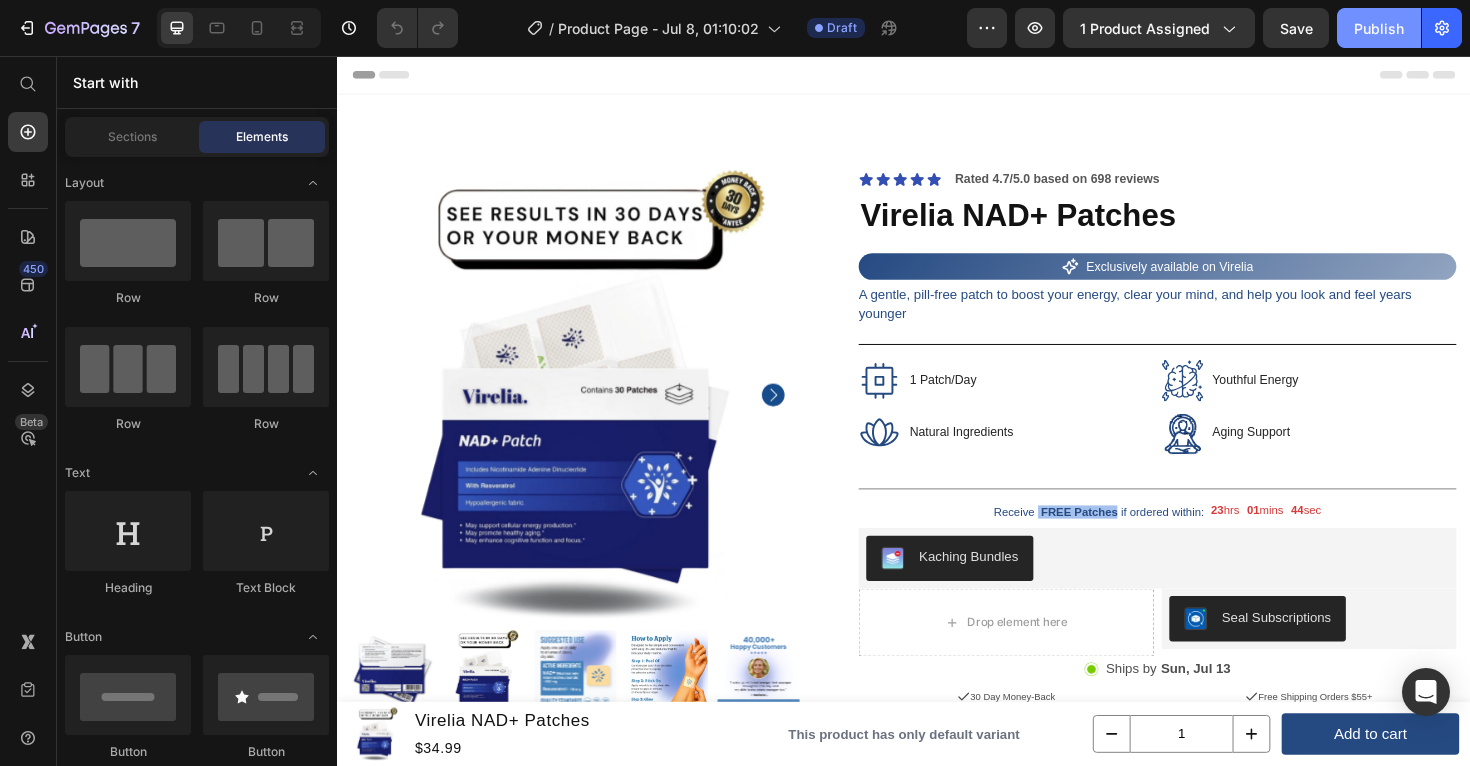 click on "Publish" at bounding box center [1379, 28] 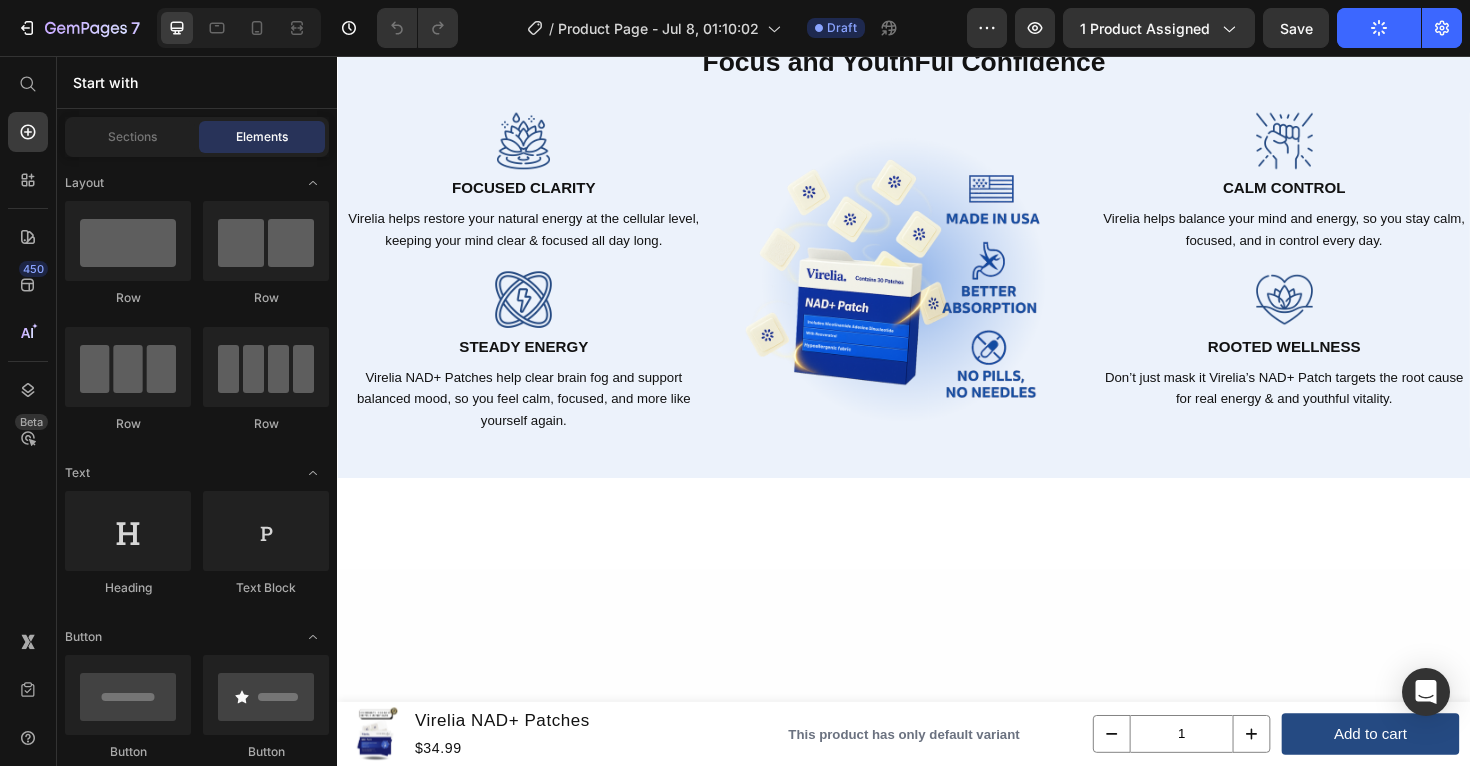 scroll, scrollTop: 0, scrollLeft: 0, axis: both 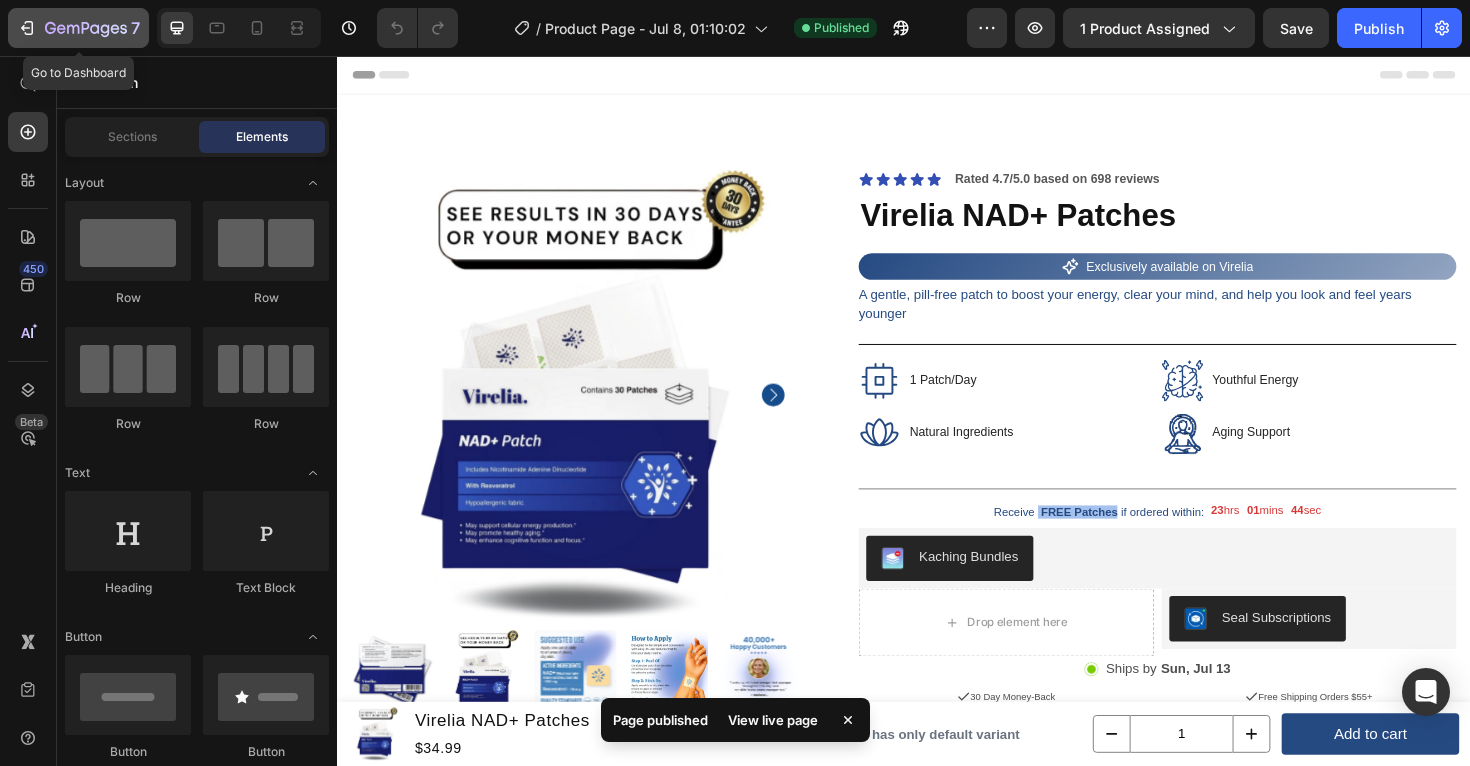 click 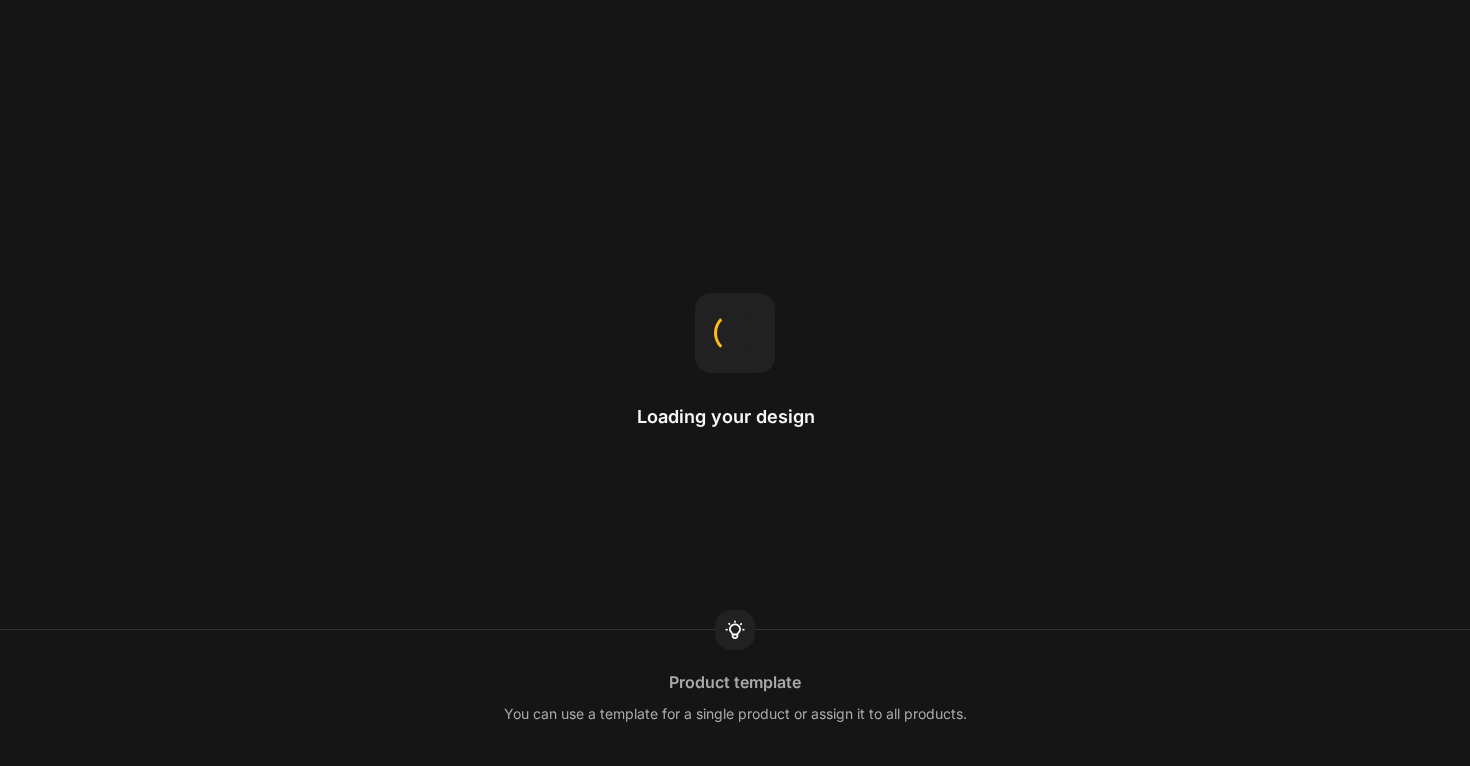 scroll, scrollTop: 0, scrollLeft: 0, axis: both 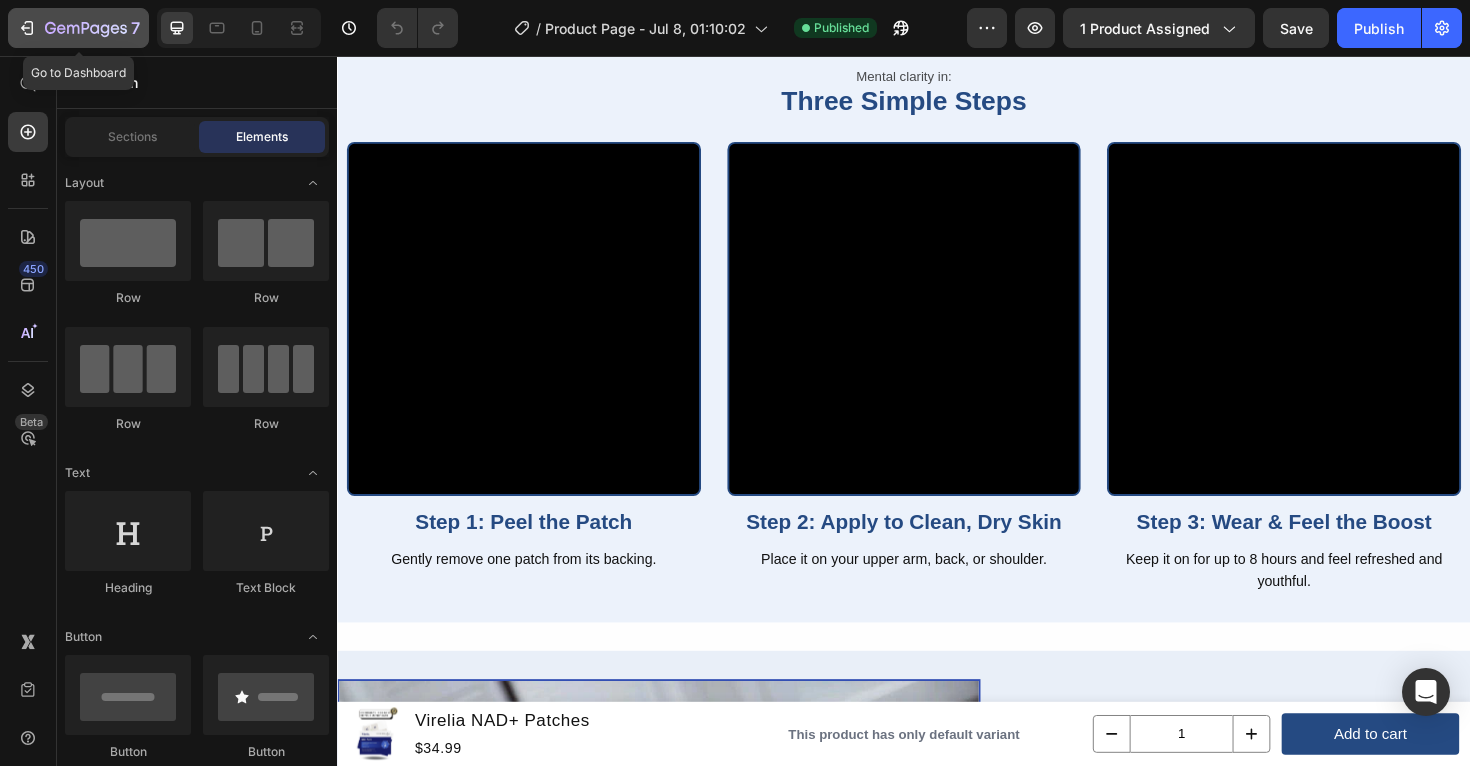 click 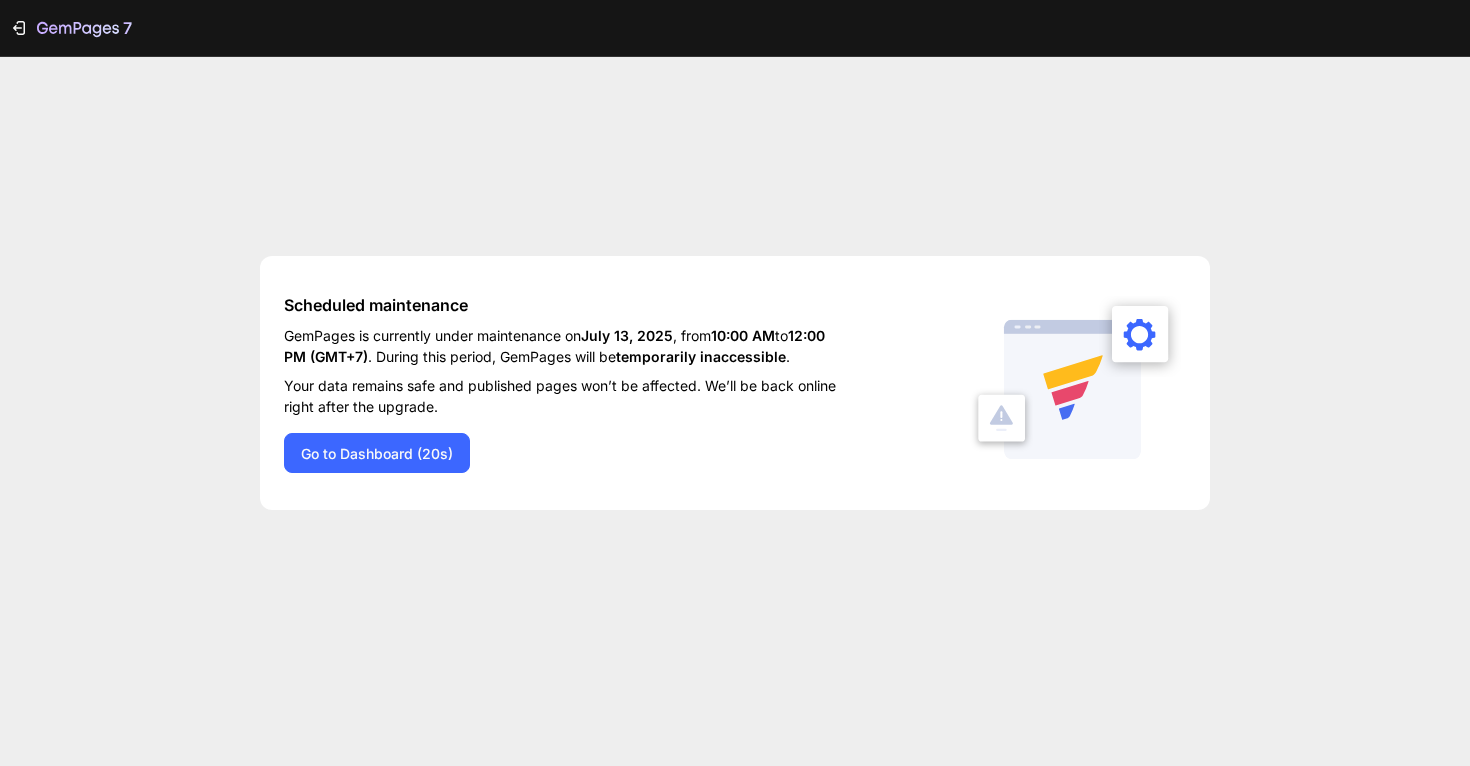 scroll, scrollTop: 0, scrollLeft: 0, axis: both 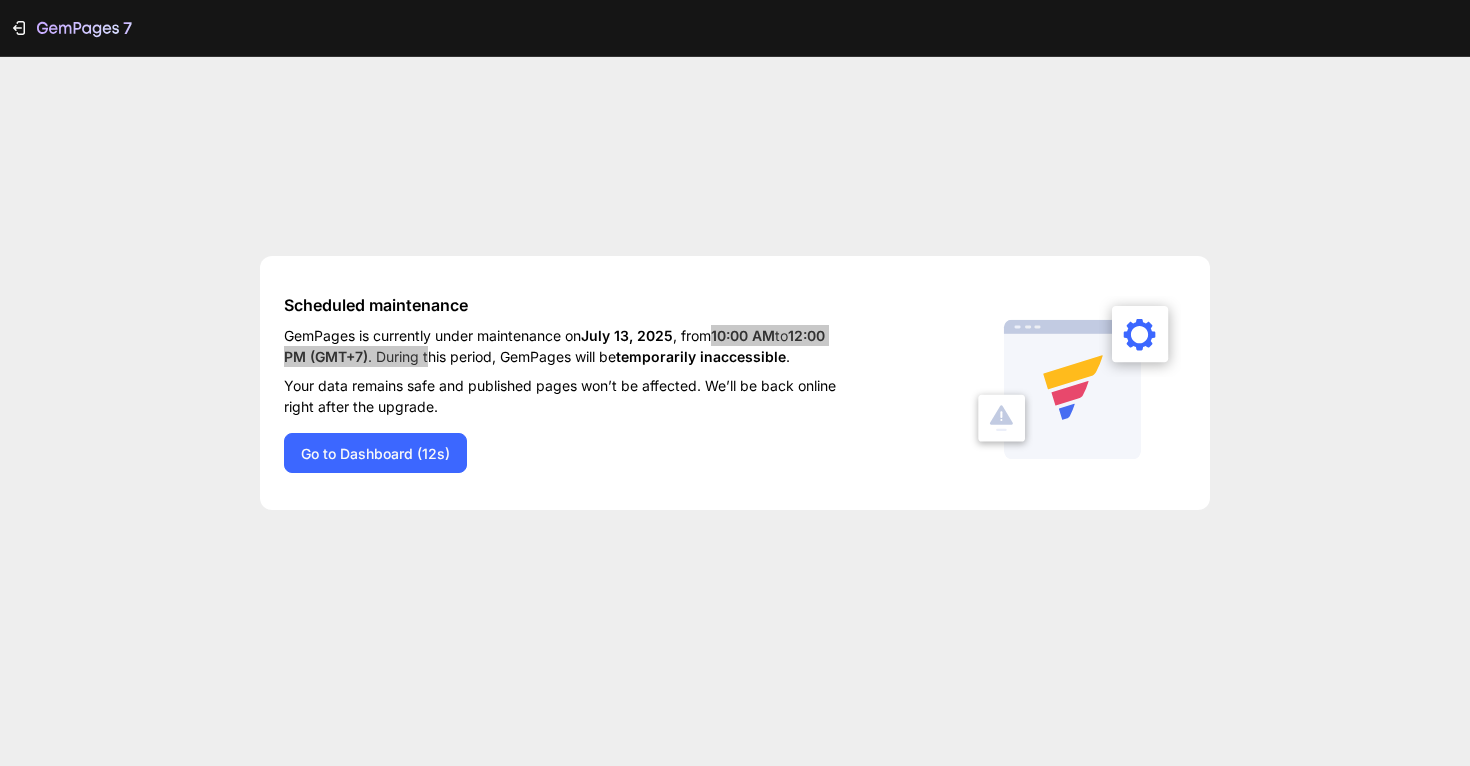 drag, startPoint x: 723, startPoint y: 337, endPoint x: 472, endPoint y: 352, distance: 251.44781 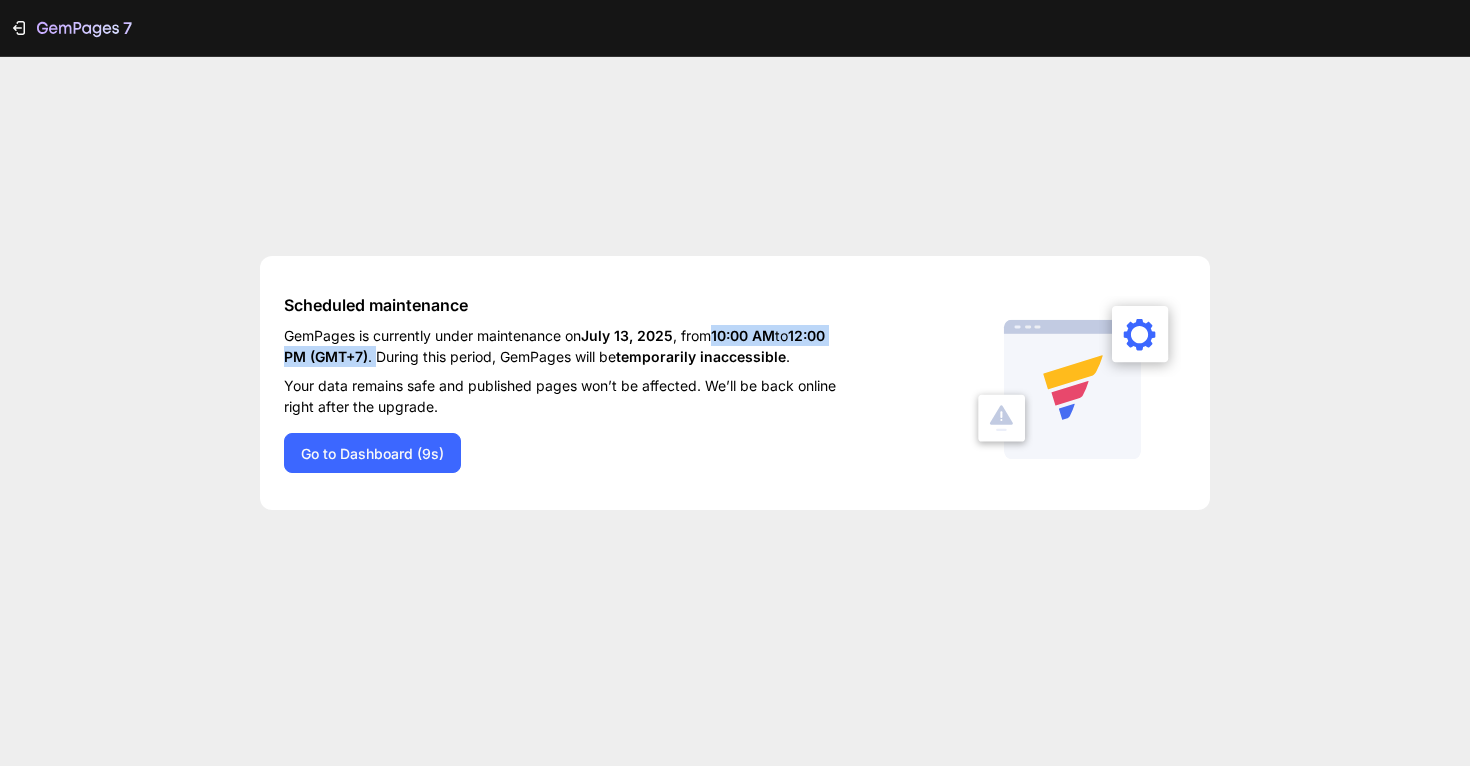 drag, startPoint x: 721, startPoint y: 333, endPoint x: 416, endPoint y: 355, distance: 305.79242 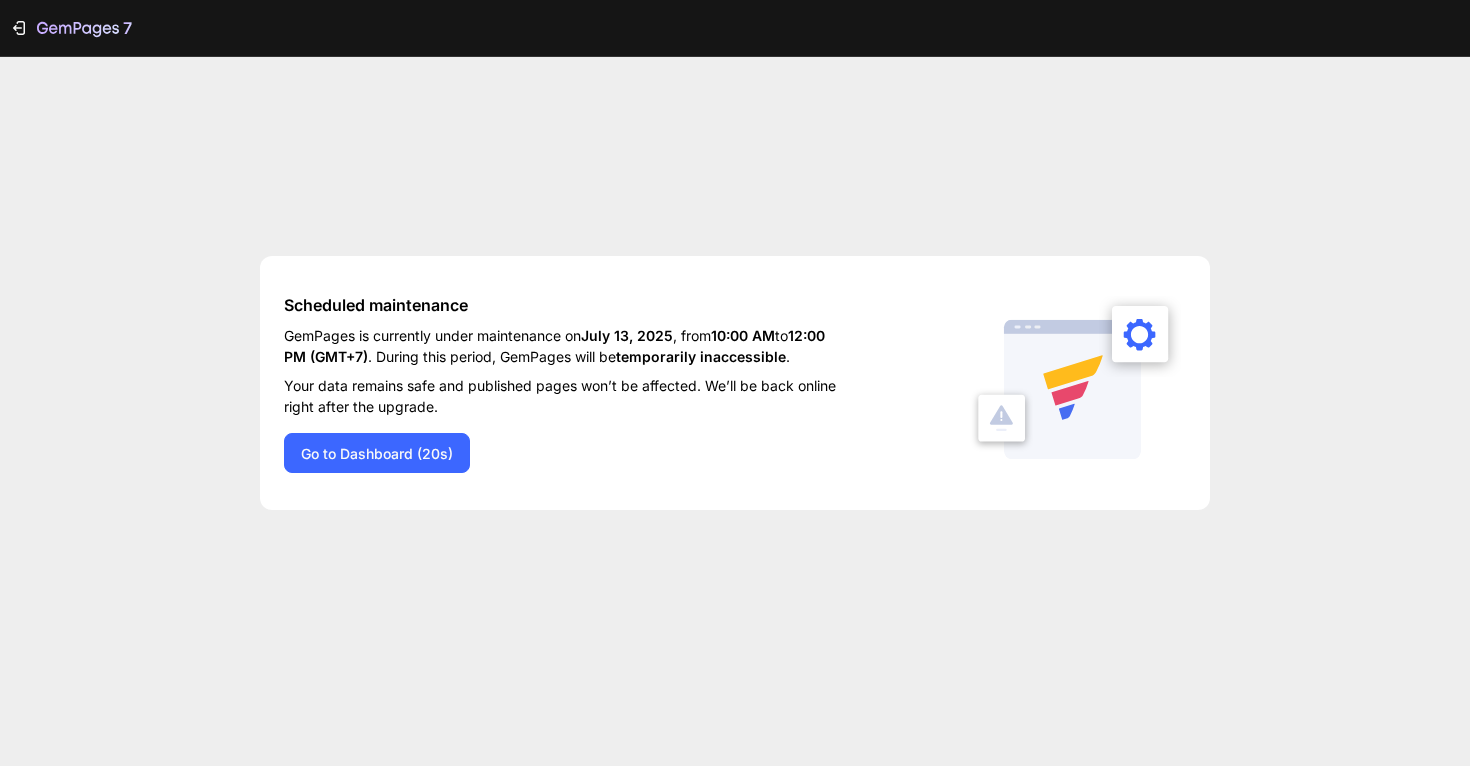 scroll, scrollTop: 0, scrollLeft: 0, axis: both 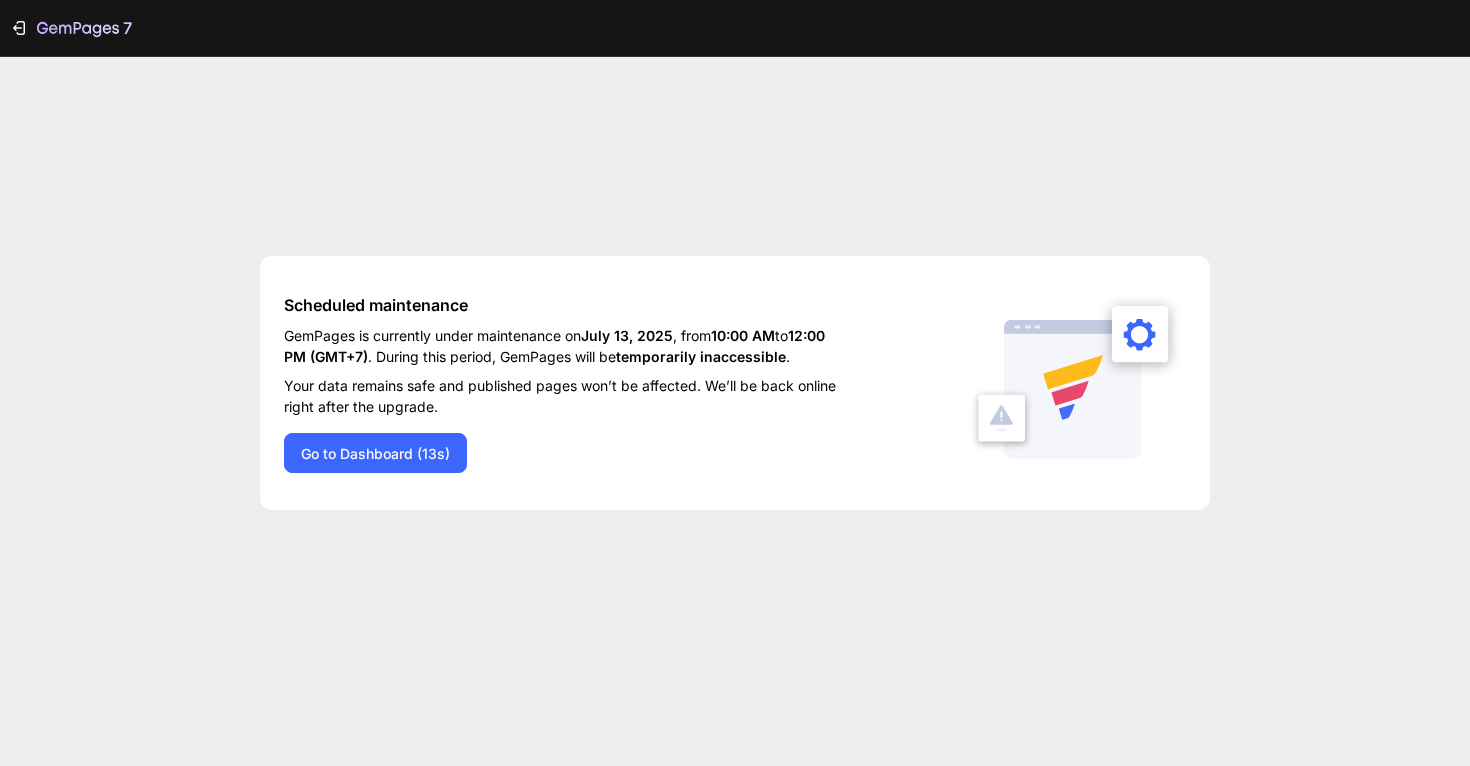 drag, startPoint x: 271, startPoint y: 324, endPoint x: 552, endPoint y: 408, distance: 293.28656 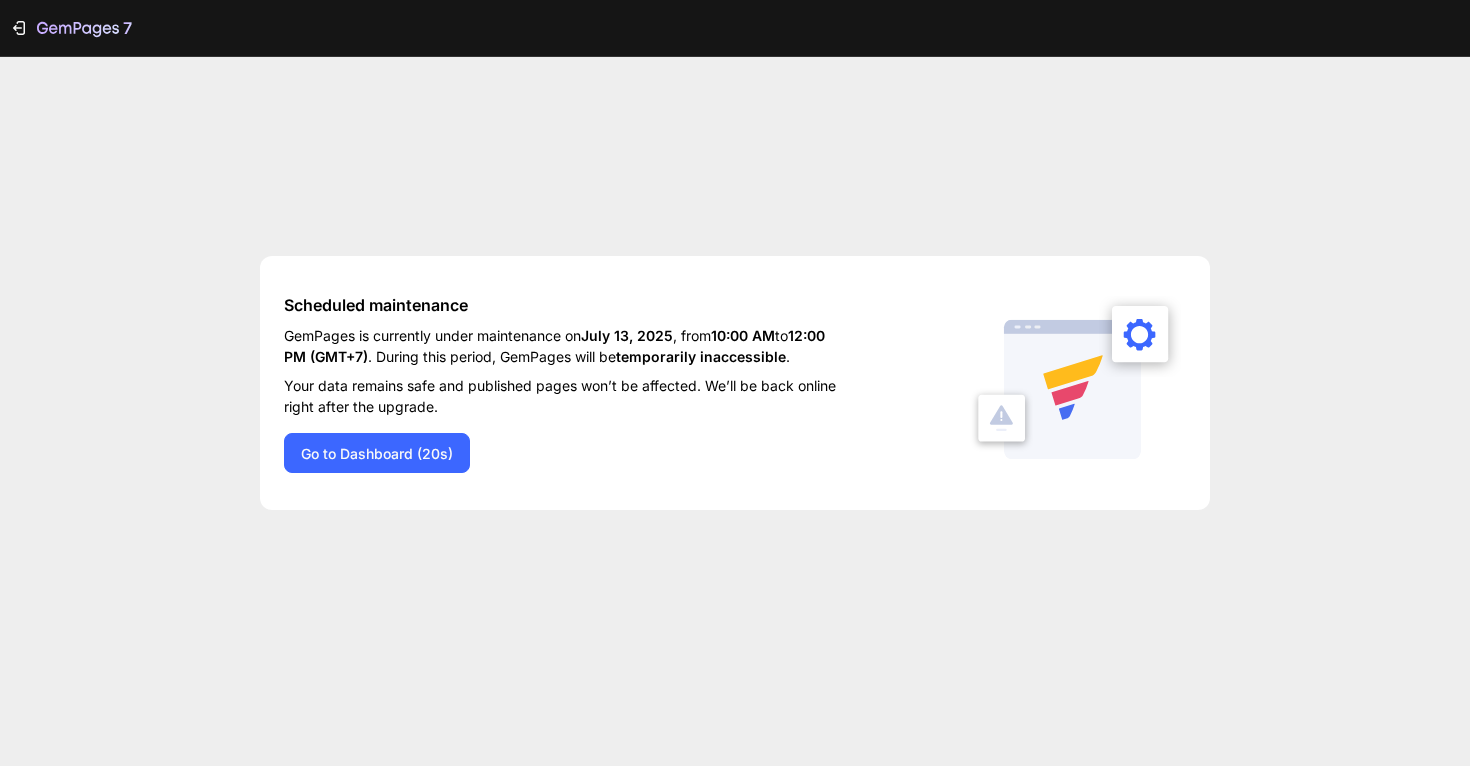 scroll, scrollTop: 0, scrollLeft: 0, axis: both 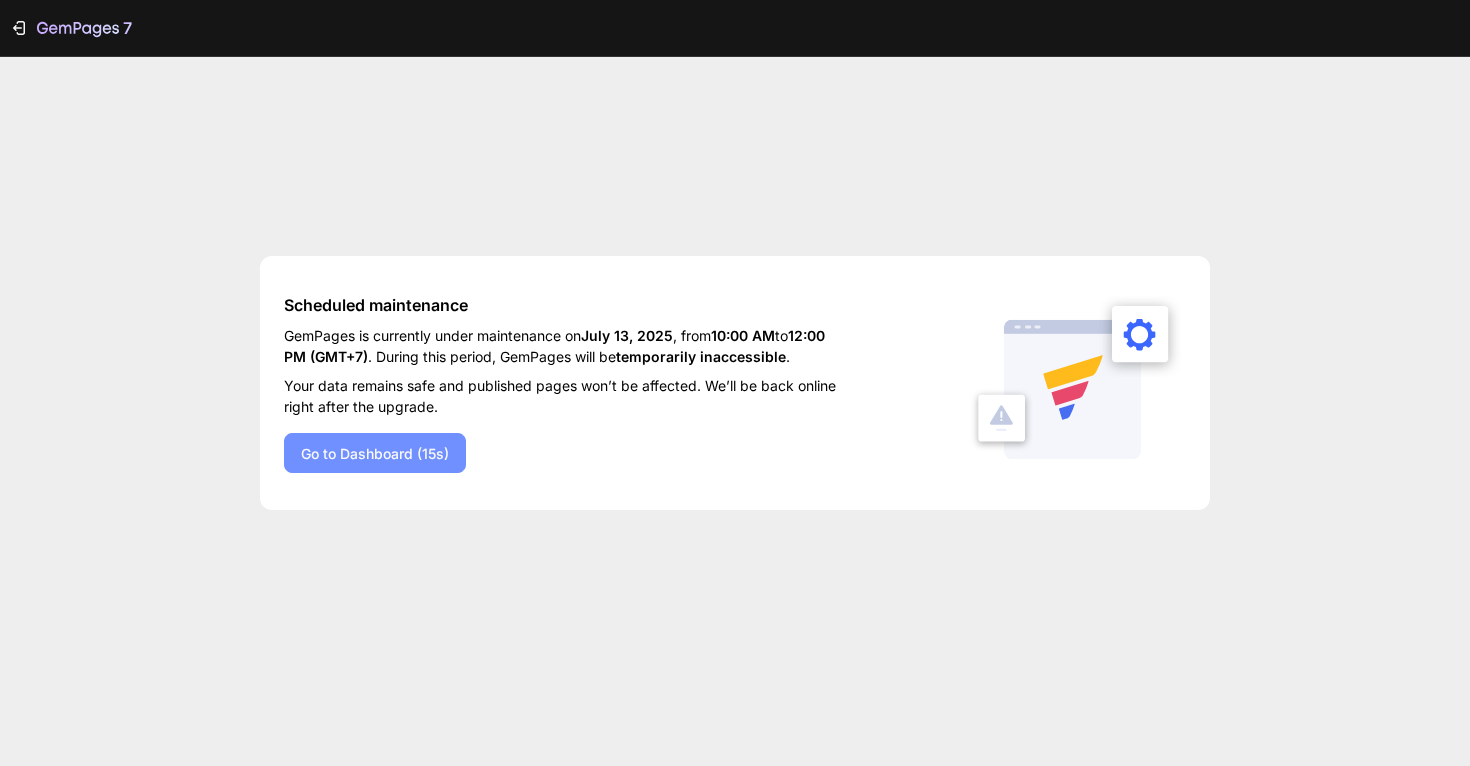 click on "Go to Dashboard (15s)" at bounding box center (375, 453) 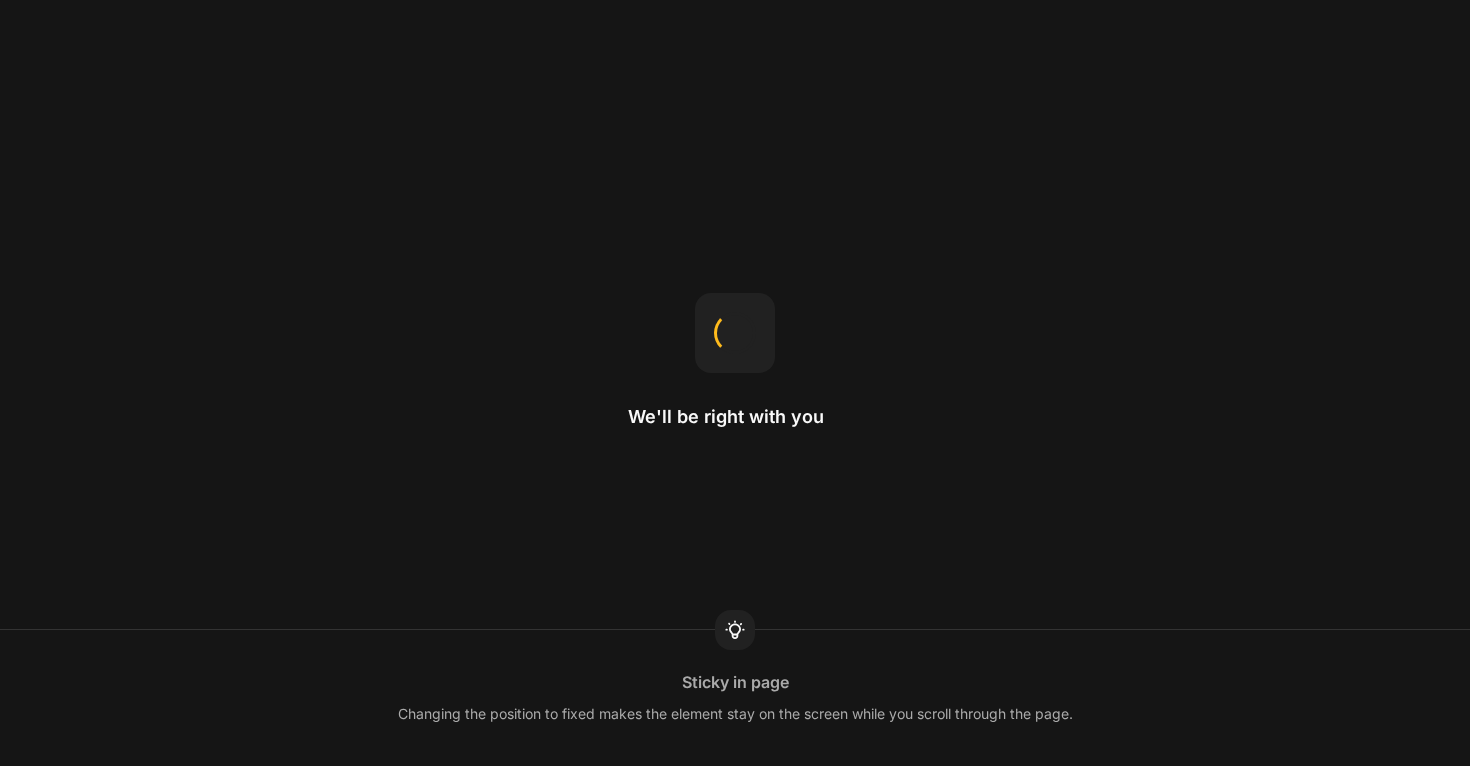 scroll, scrollTop: 0, scrollLeft: 0, axis: both 